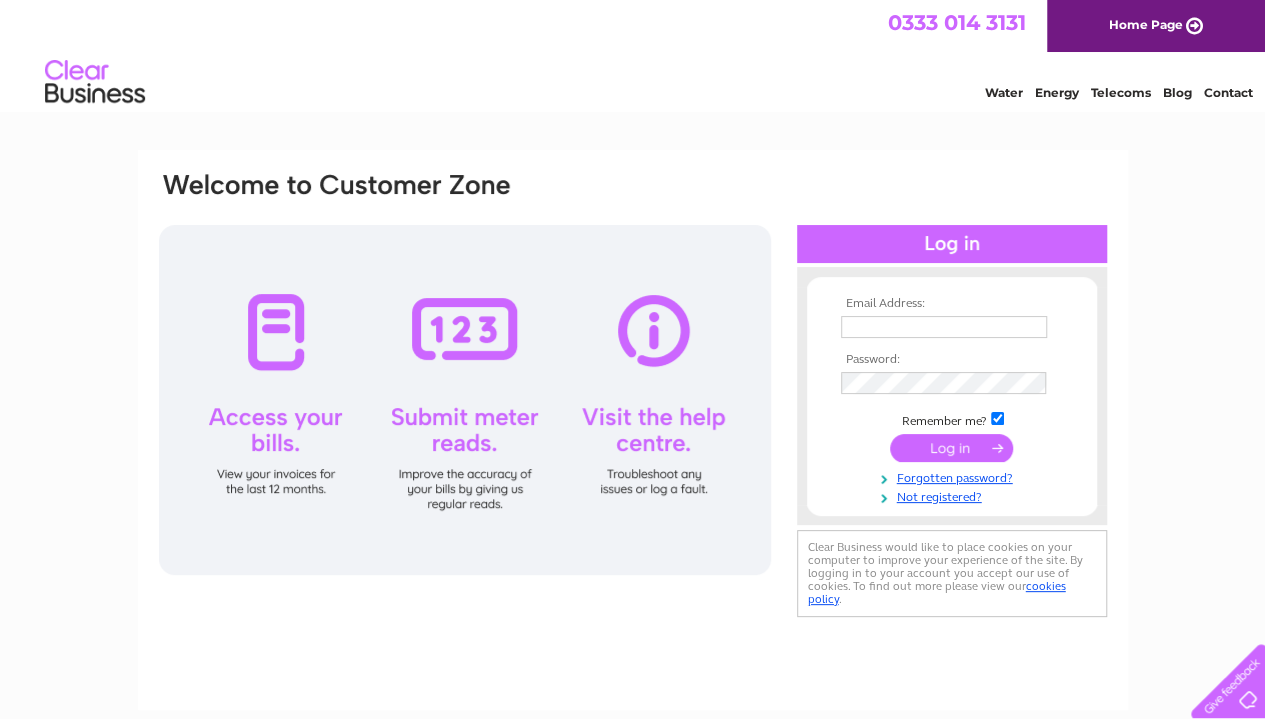 scroll, scrollTop: 0, scrollLeft: 0, axis: both 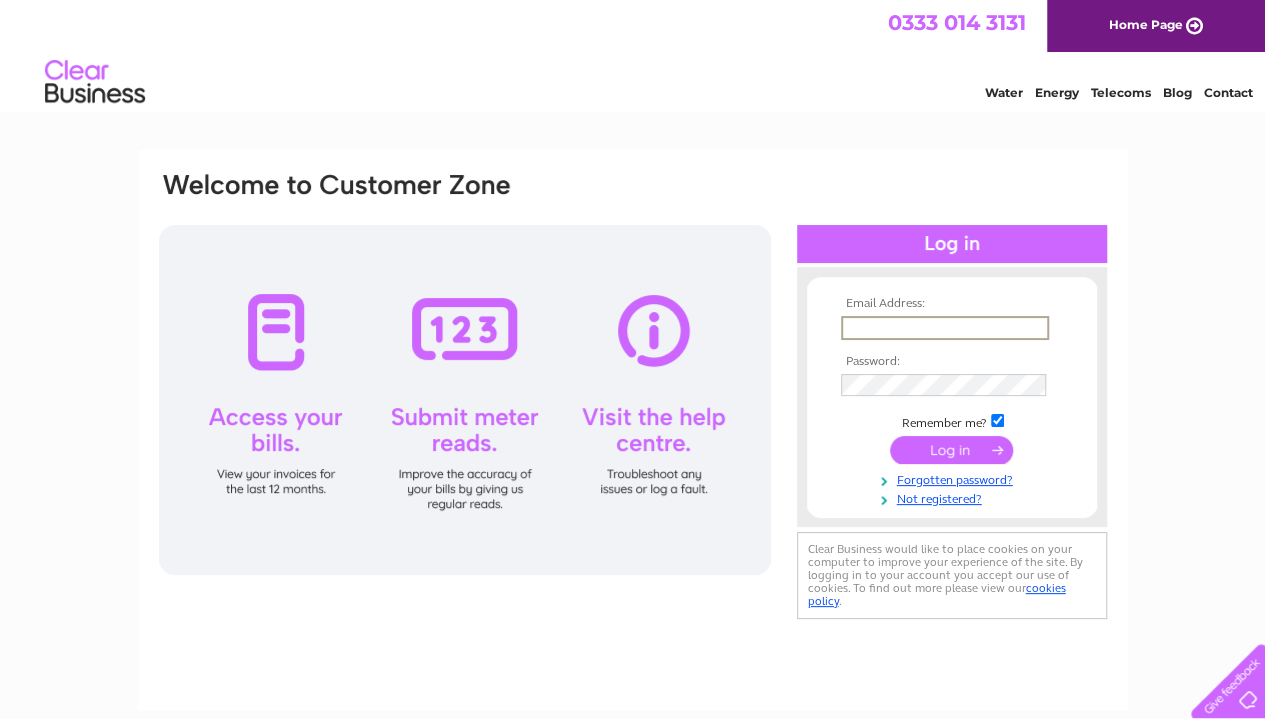 type on "info@[EXAMPLE.COM]" 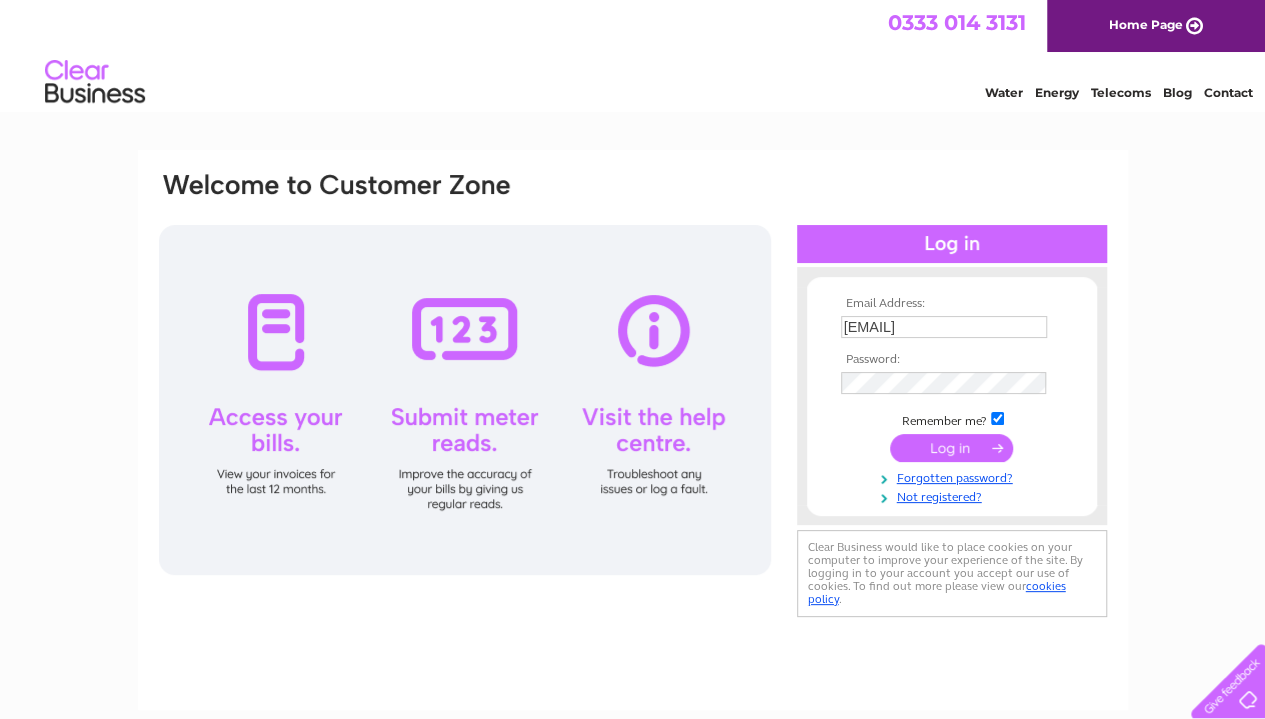 click at bounding box center [951, 448] 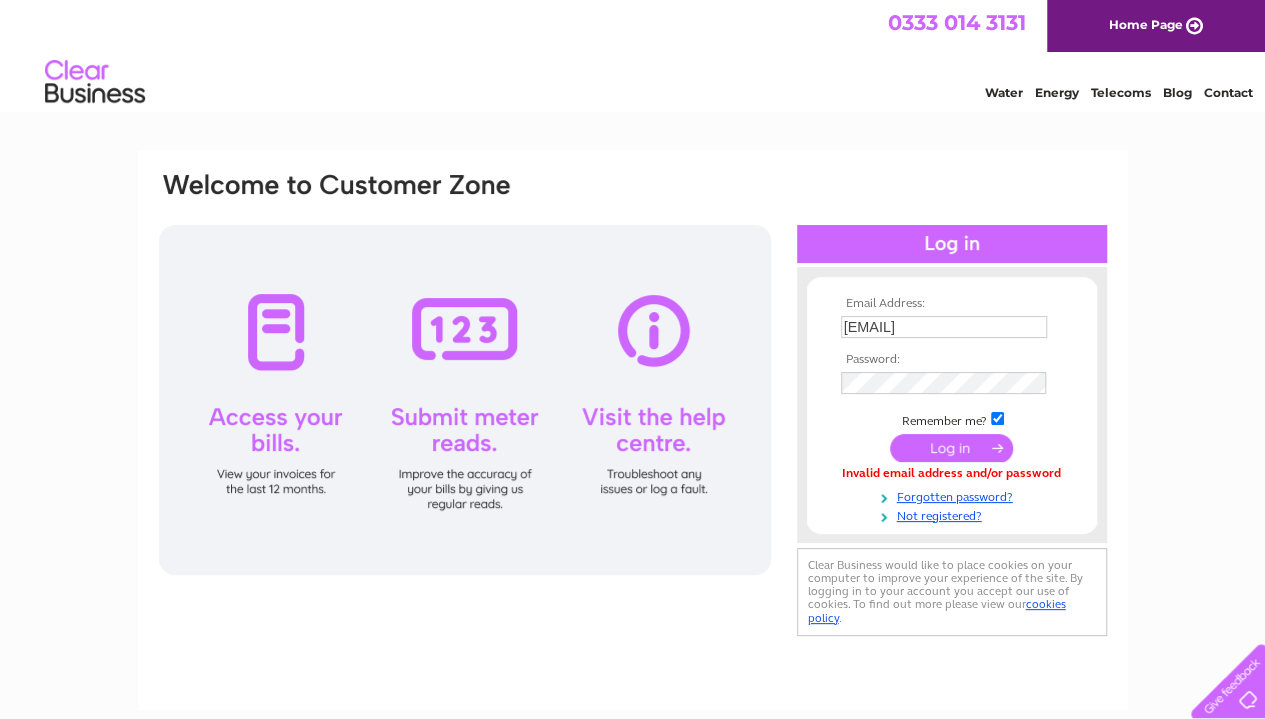 scroll, scrollTop: 0, scrollLeft: 0, axis: both 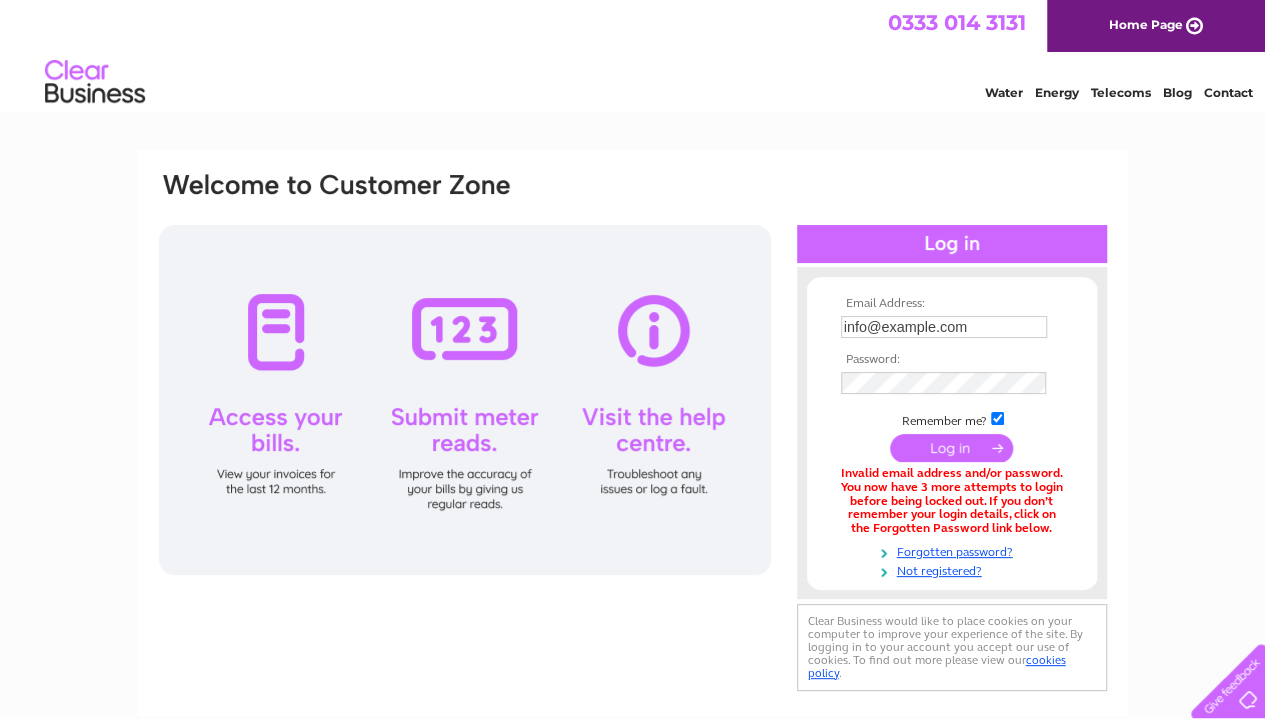 click at bounding box center [951, 448] 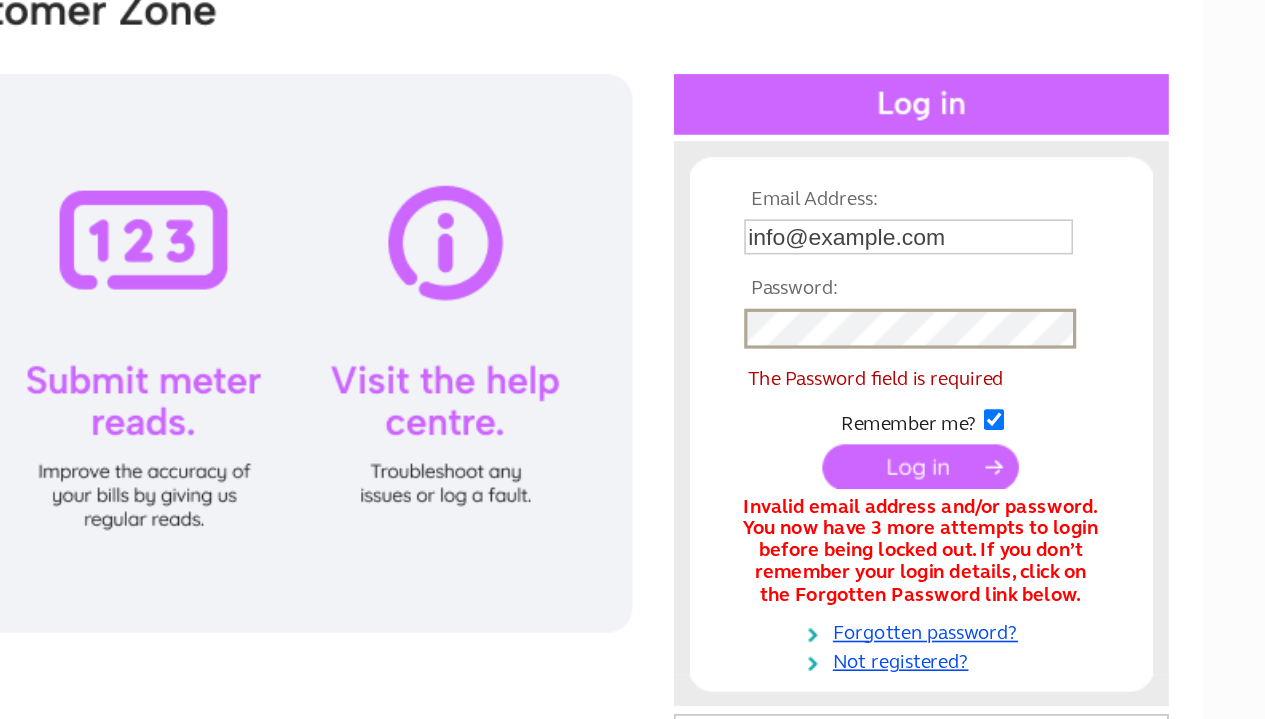 scroll, scrollTop: 1, scrollLeft: 0, axis: vertical 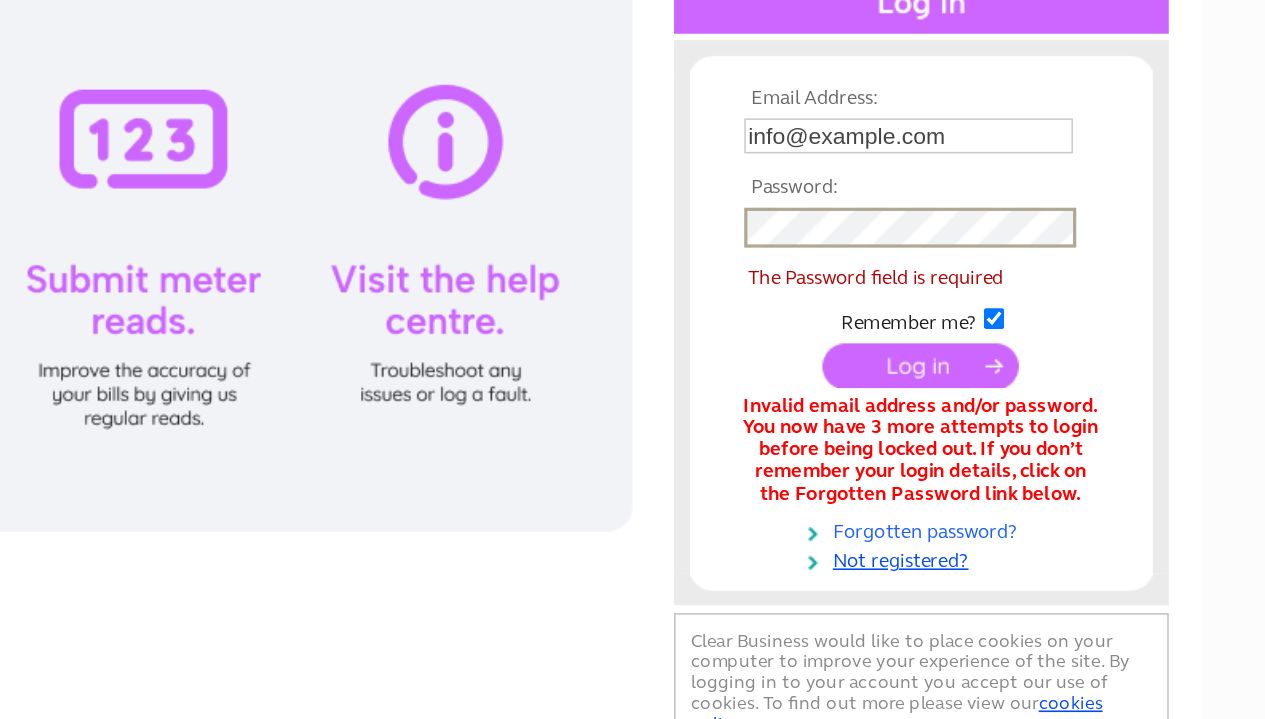 click on "Forgotten password?" at bounding box center [954, 572] 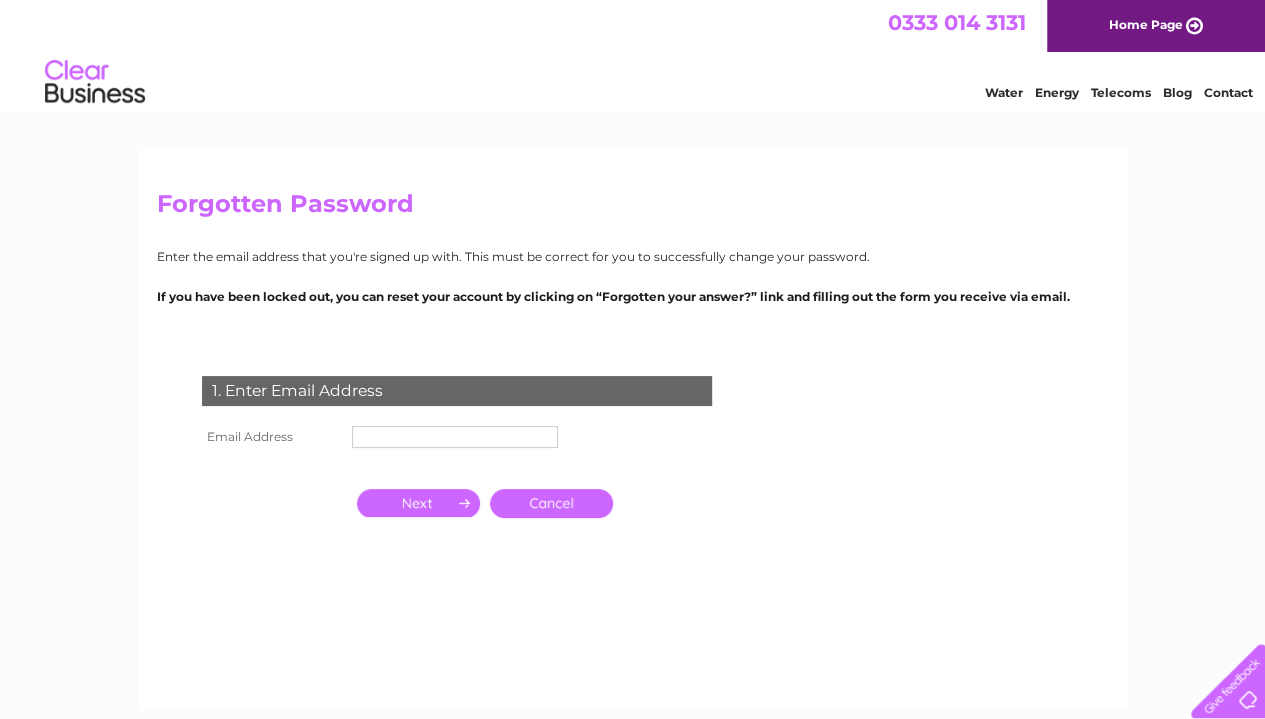 scroll, scrollTop: 0, scrollLeft: 0, axis: both 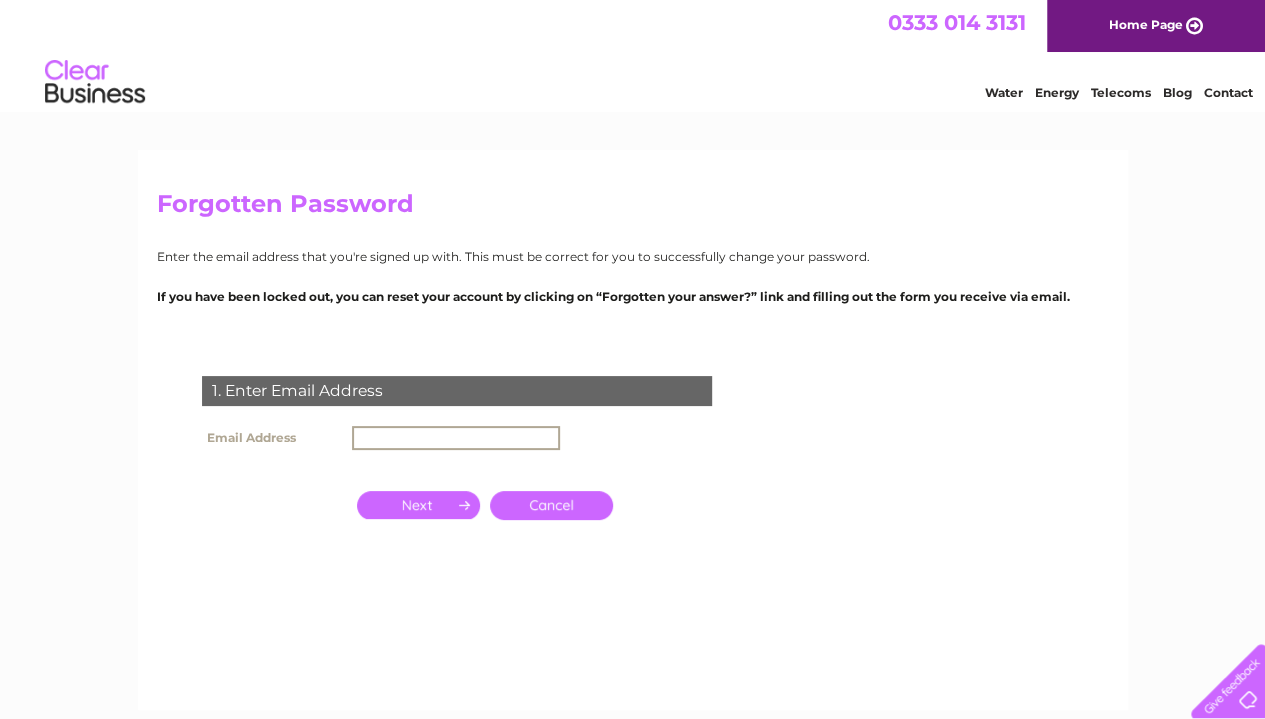 click at bounding box center (456, 438) 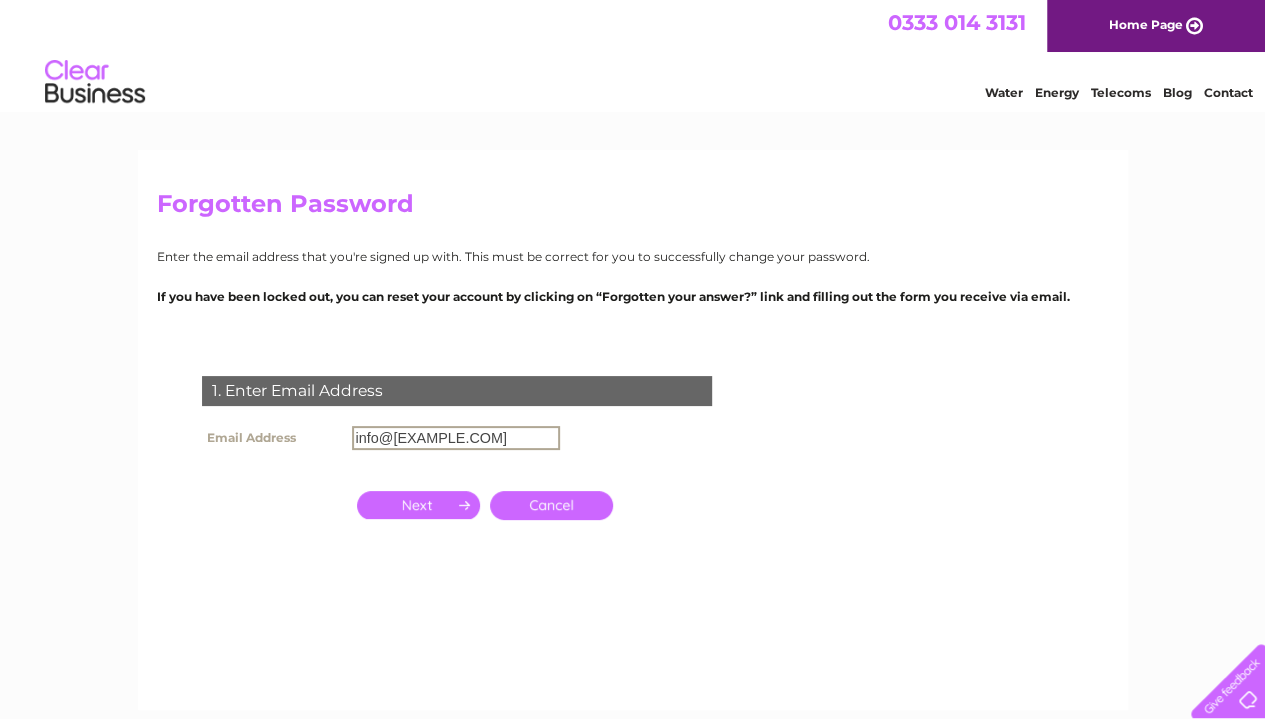 type on "info@[EXAMPLE.COM]" 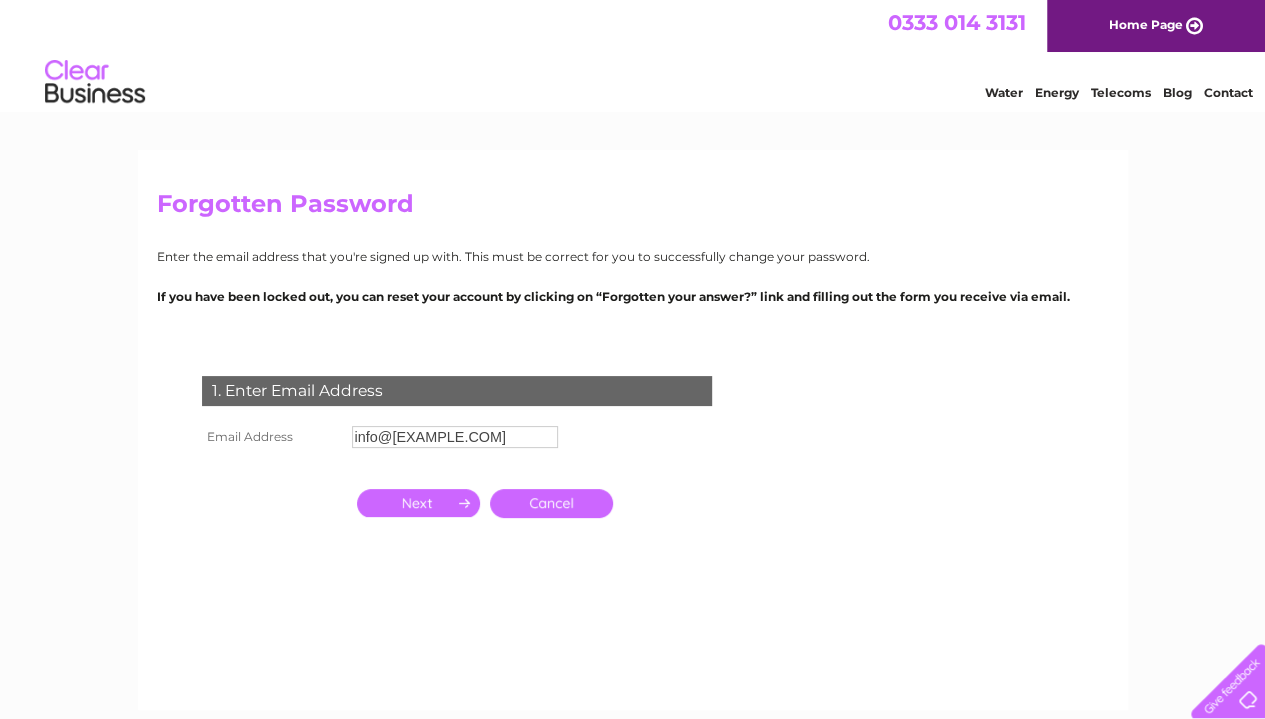 click at bounding box center (418, 503) 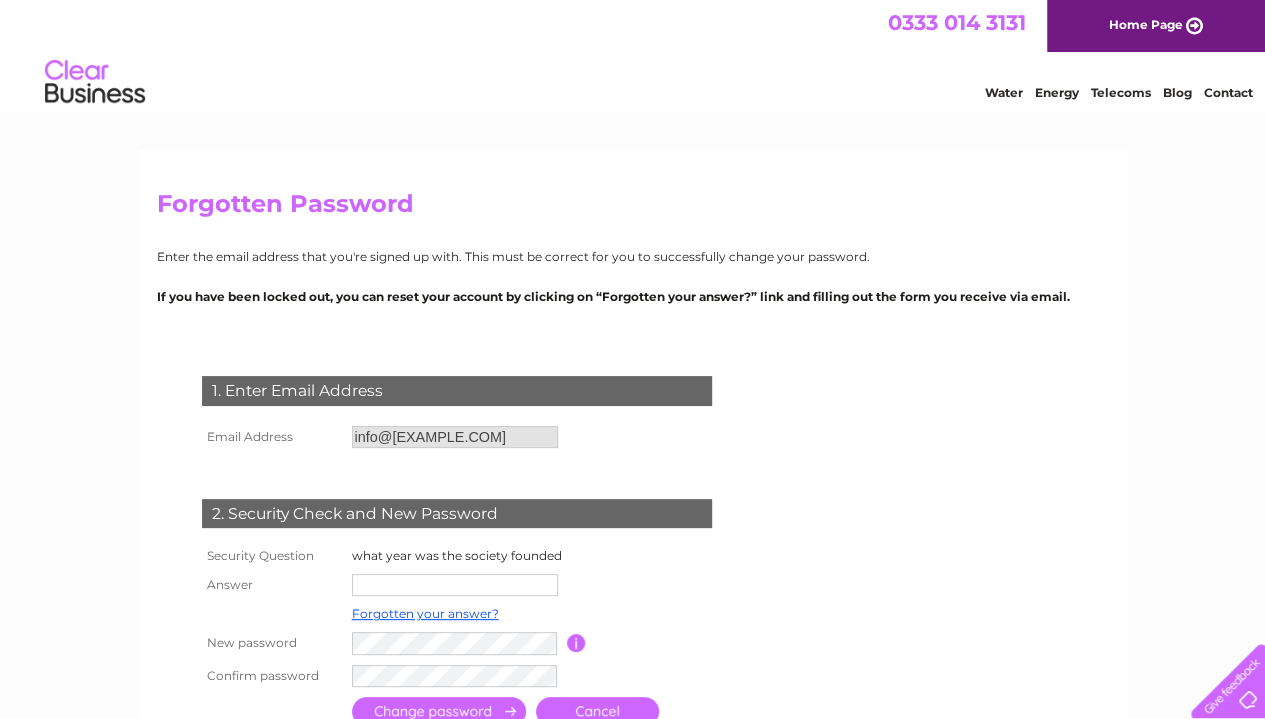 click at bounding box center (455, 585) 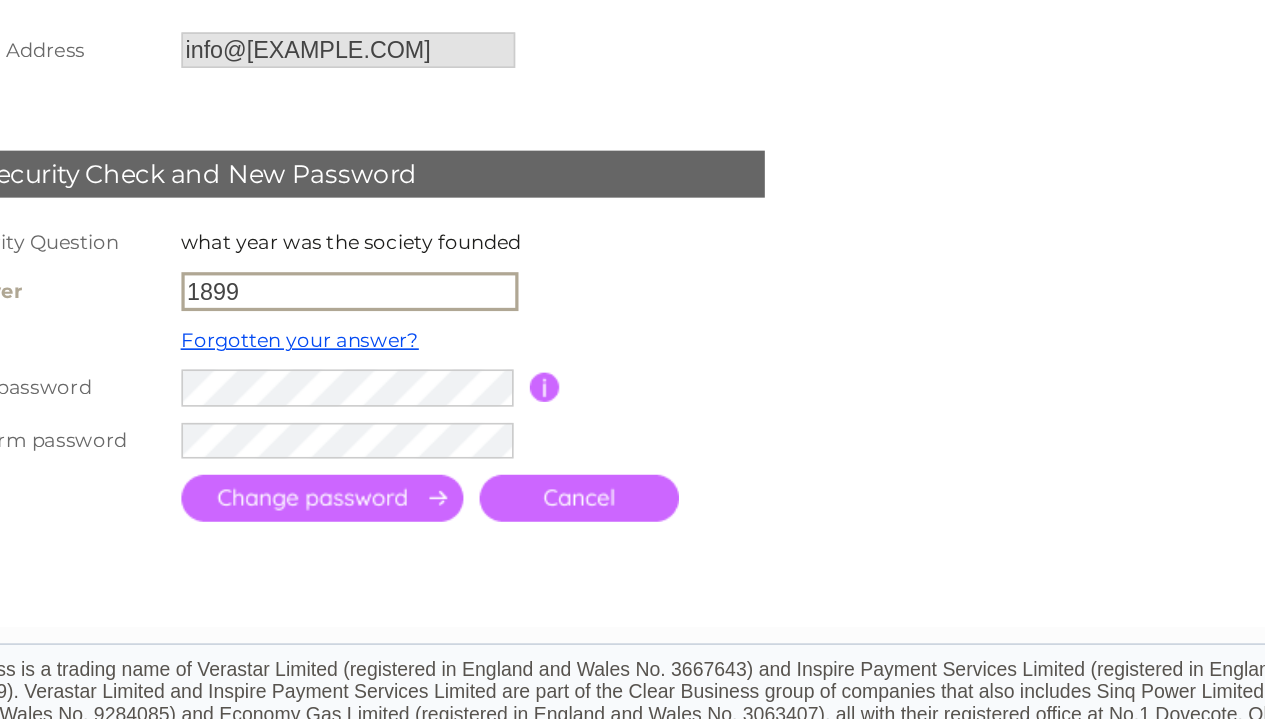 scroll, scrollTop: 129, scrollLeft: 0, axis: vertical 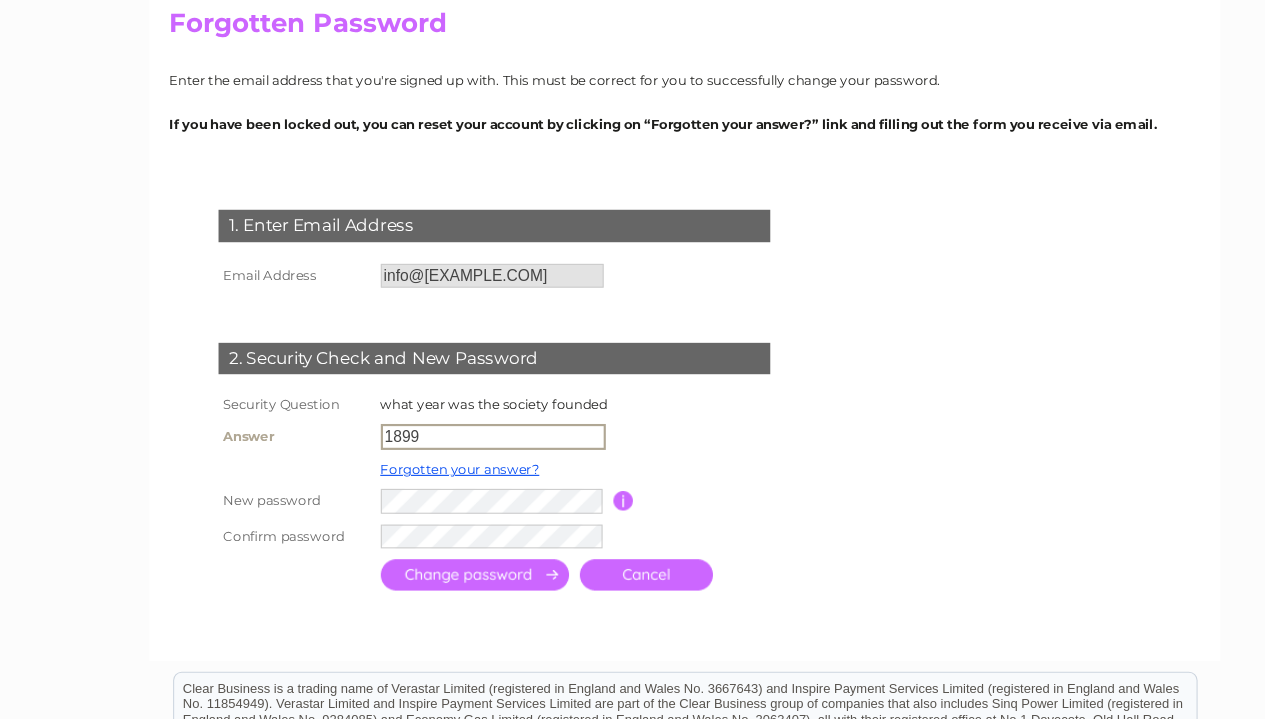 type on "1899" 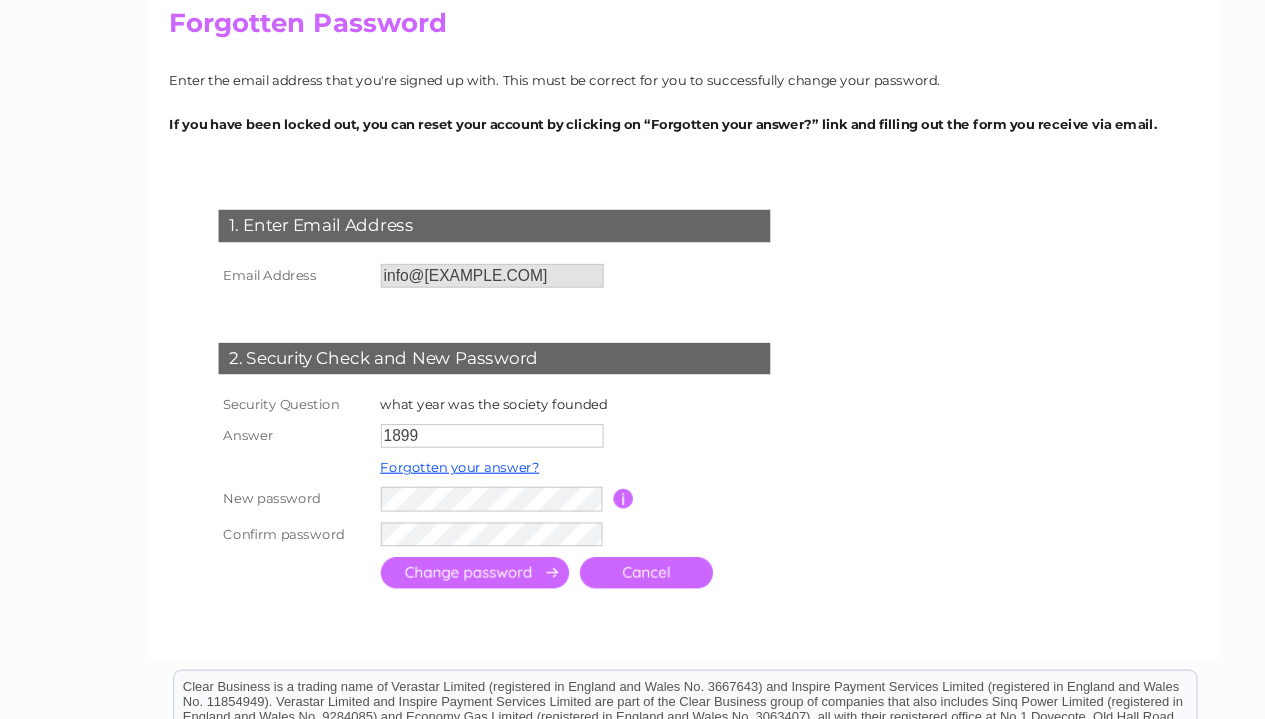 click at bounding box center [439, 582] 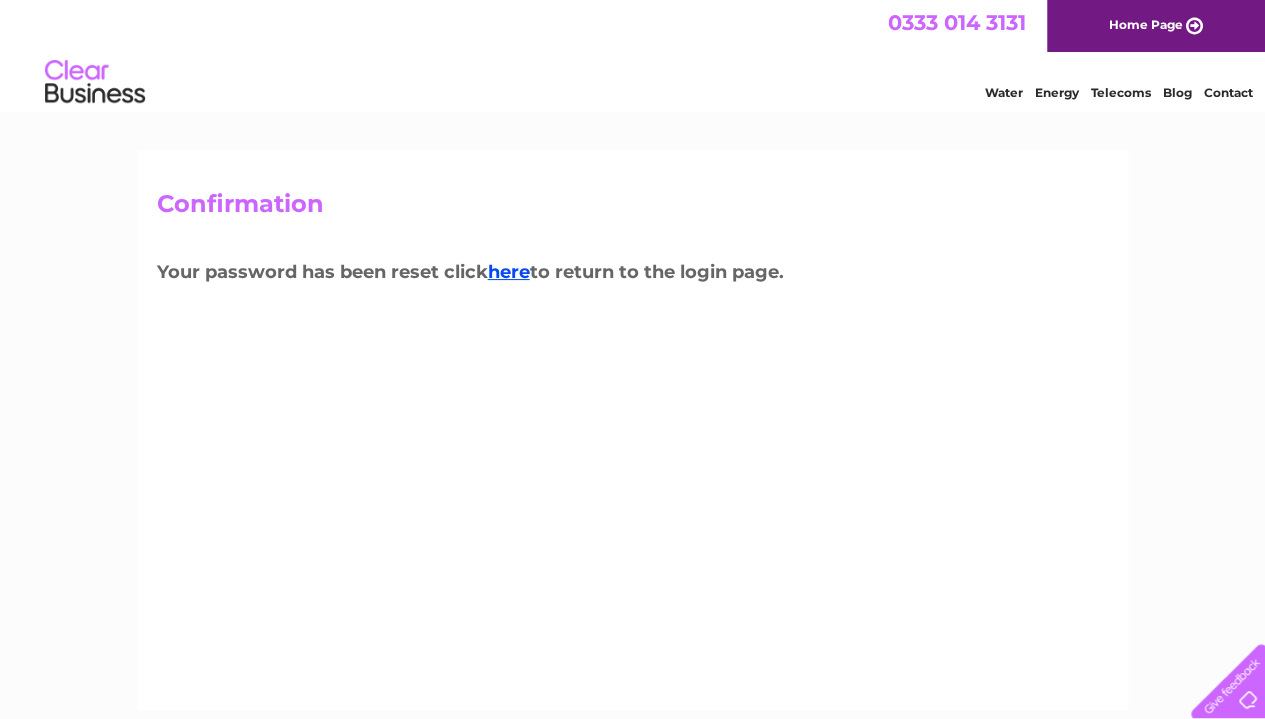 scroll, scrollTop: 0, scrollLeft: 0, axis: both 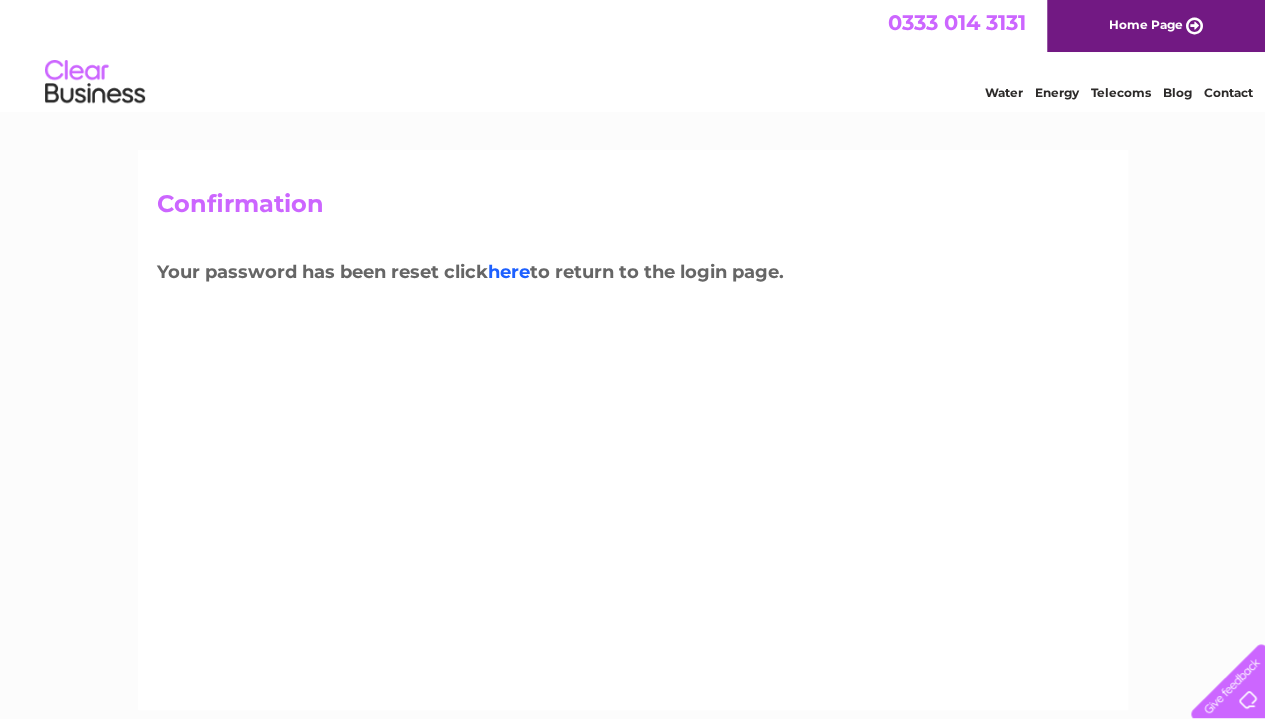 click on "here" at bounding box center (509, 272) 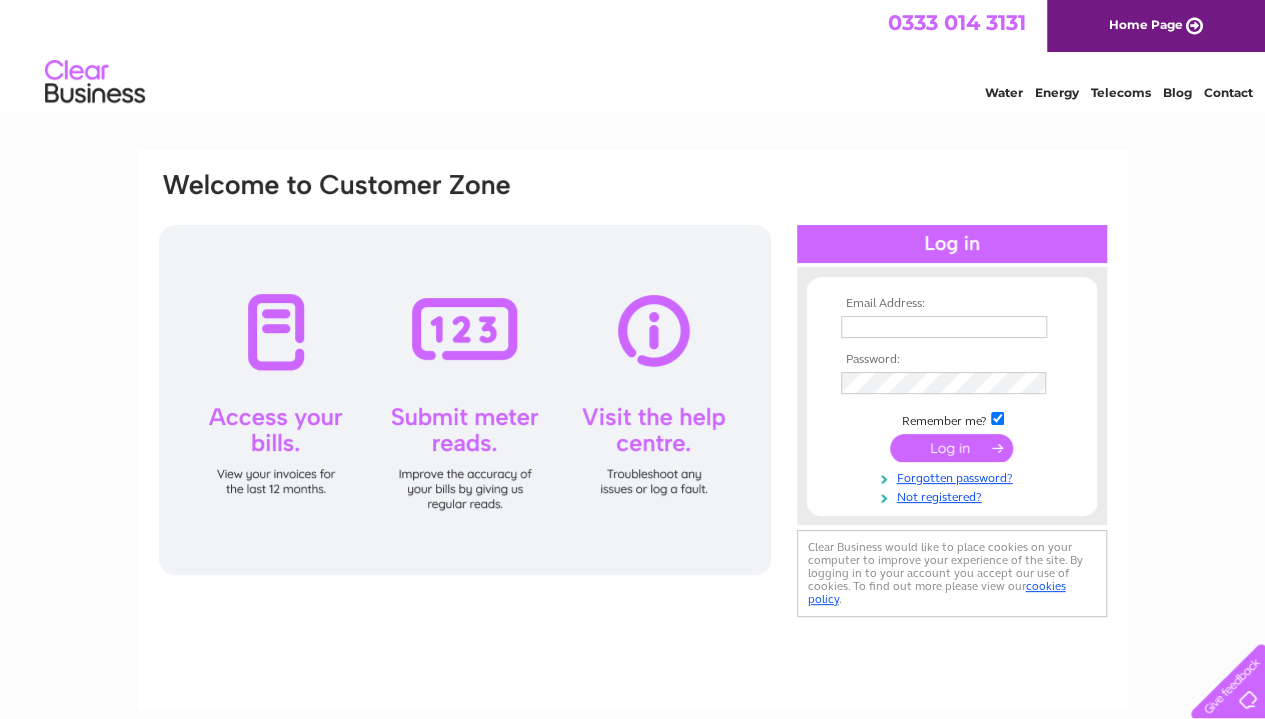 scroll, scrollTop: 0, scrollLeft: 0, axis: both 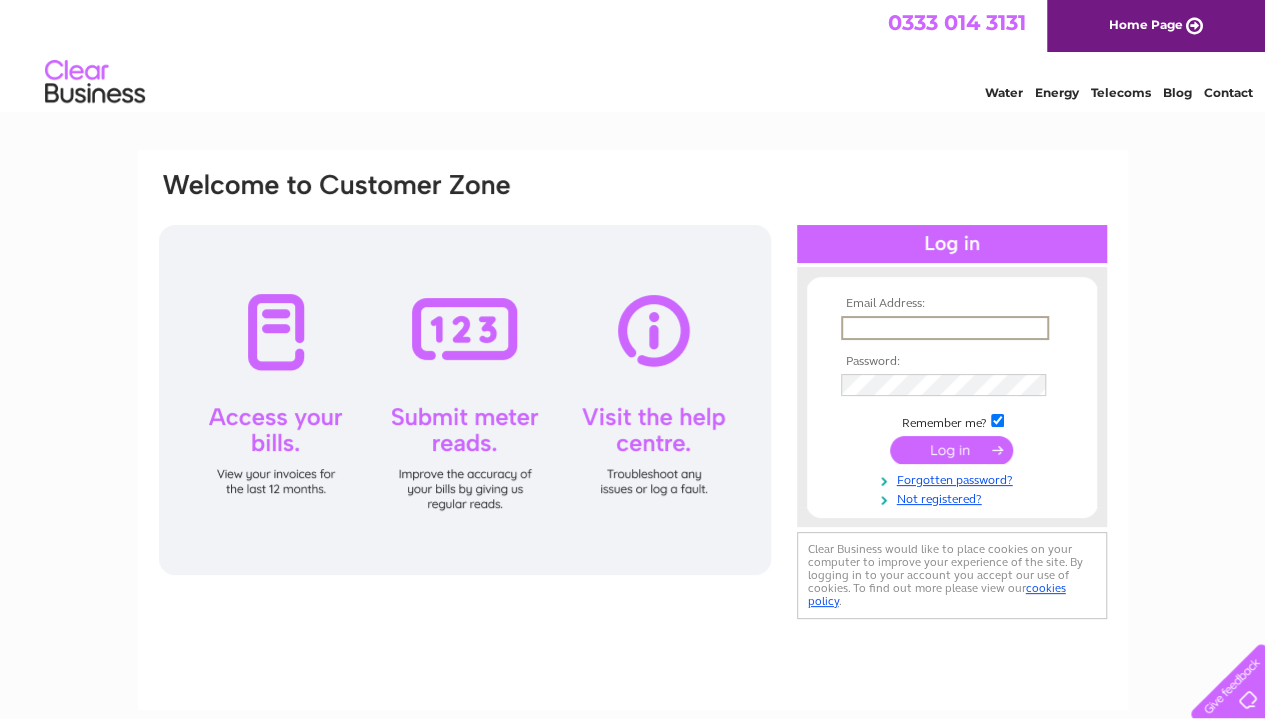 click at bounding box center (945, 328) 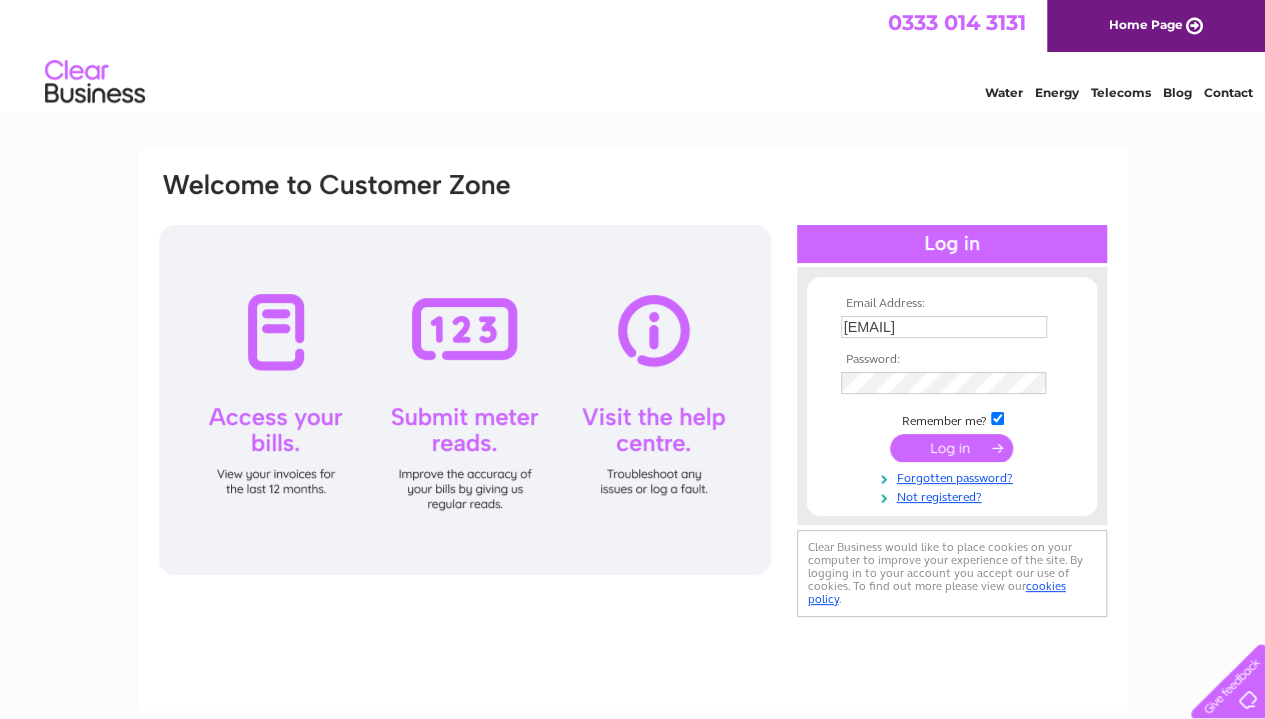 click at bounding box center (951, 448) 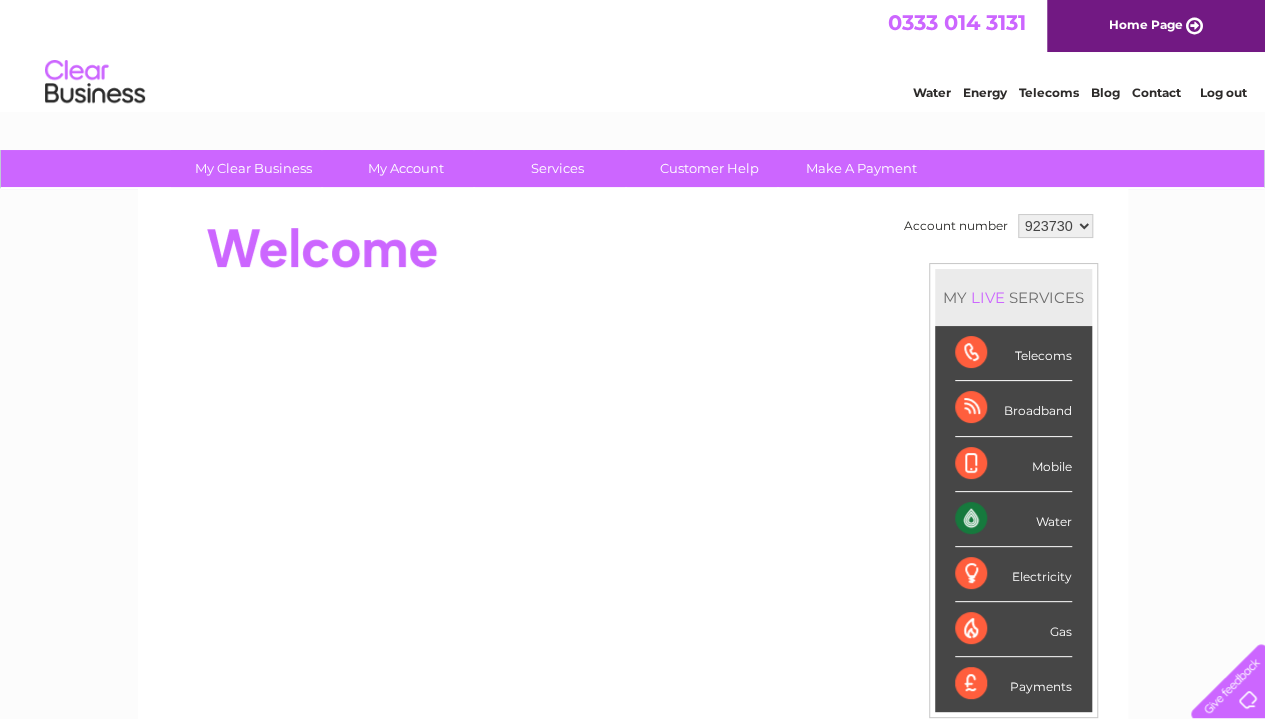 scroll, scrollTop: 0, scrollLeft: 0, axis: both 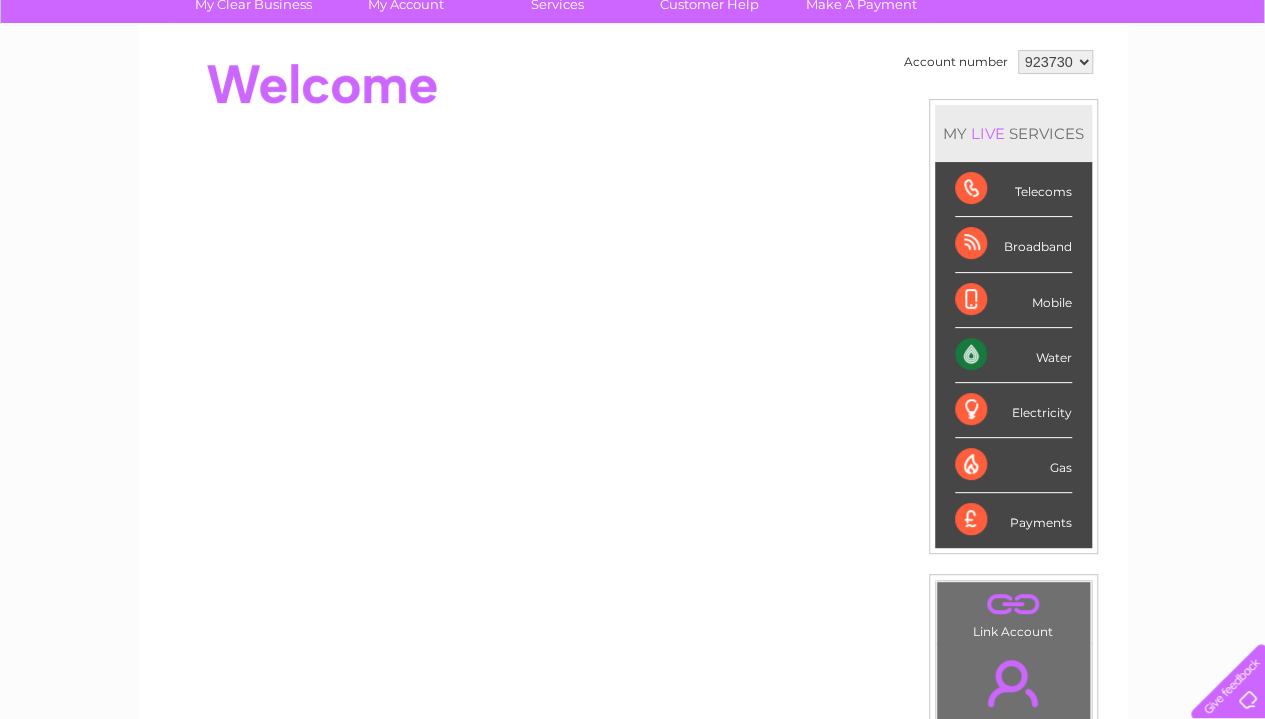 click on "Water" at bounding box center (1013, 355) 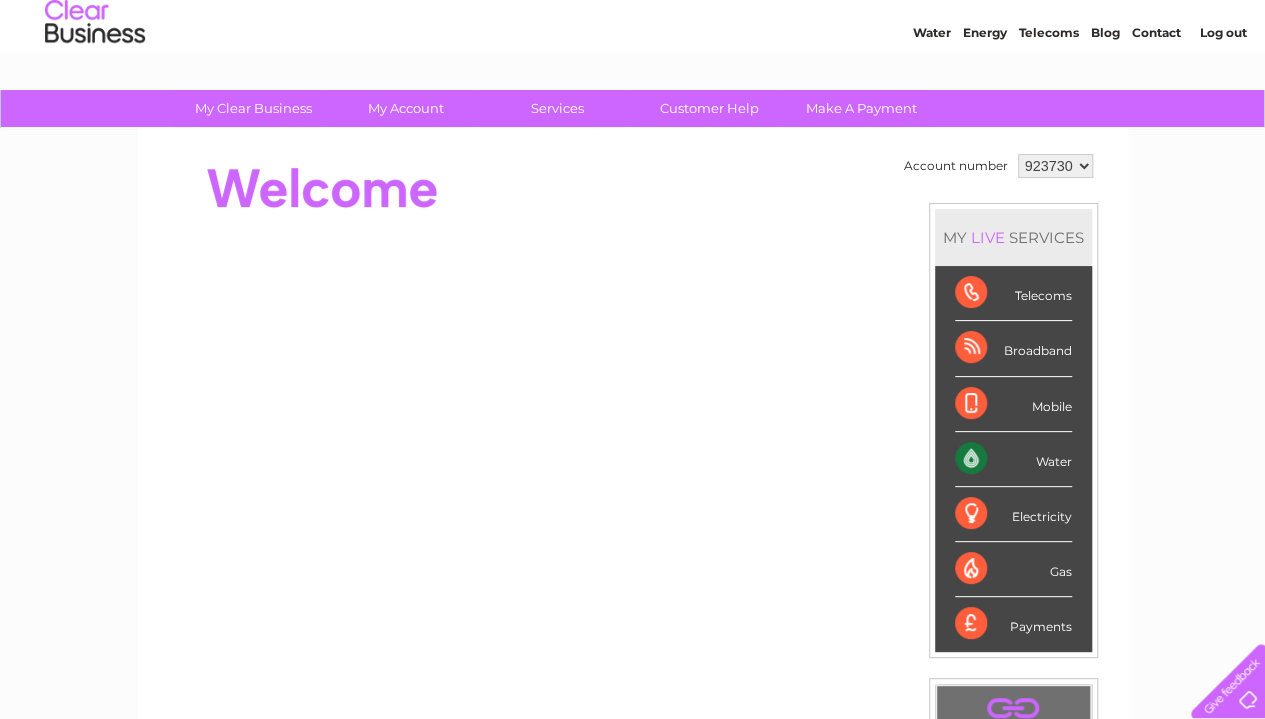 scroll, scrollTop: 57, scrollLeft: 0, axis: vertical 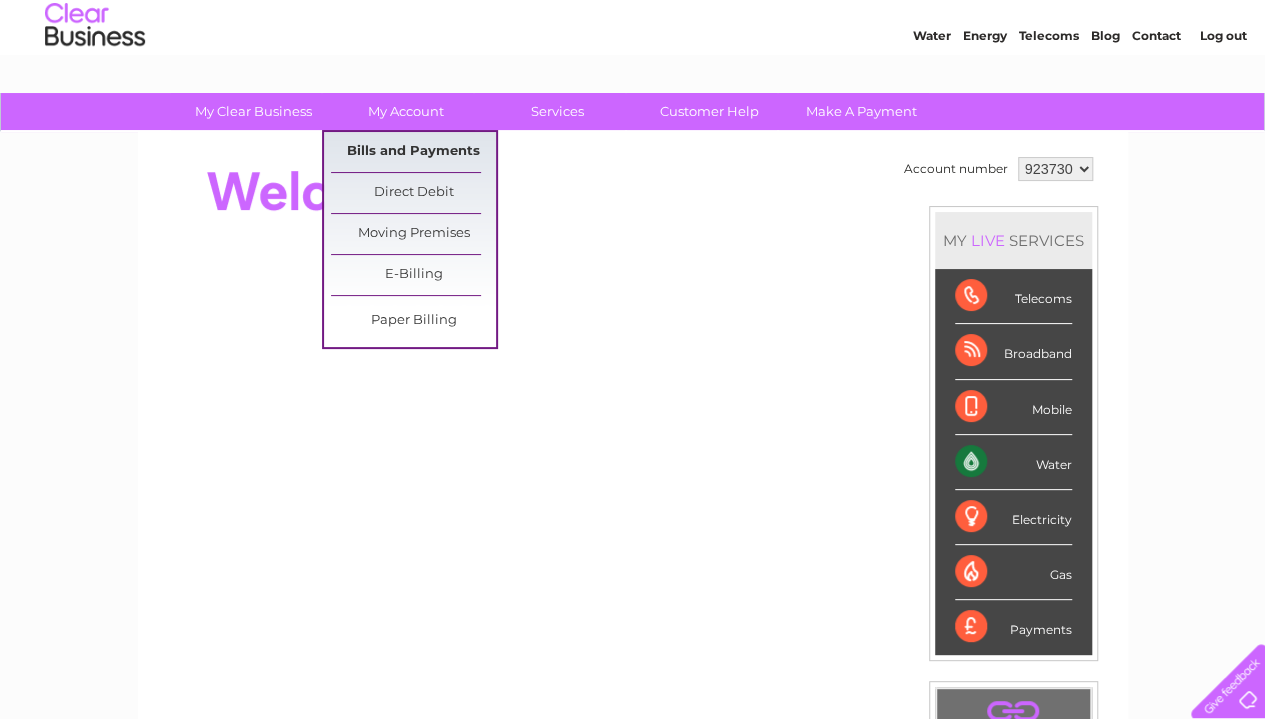 click on "Bills and Payments" at bounding box center [413, 152] 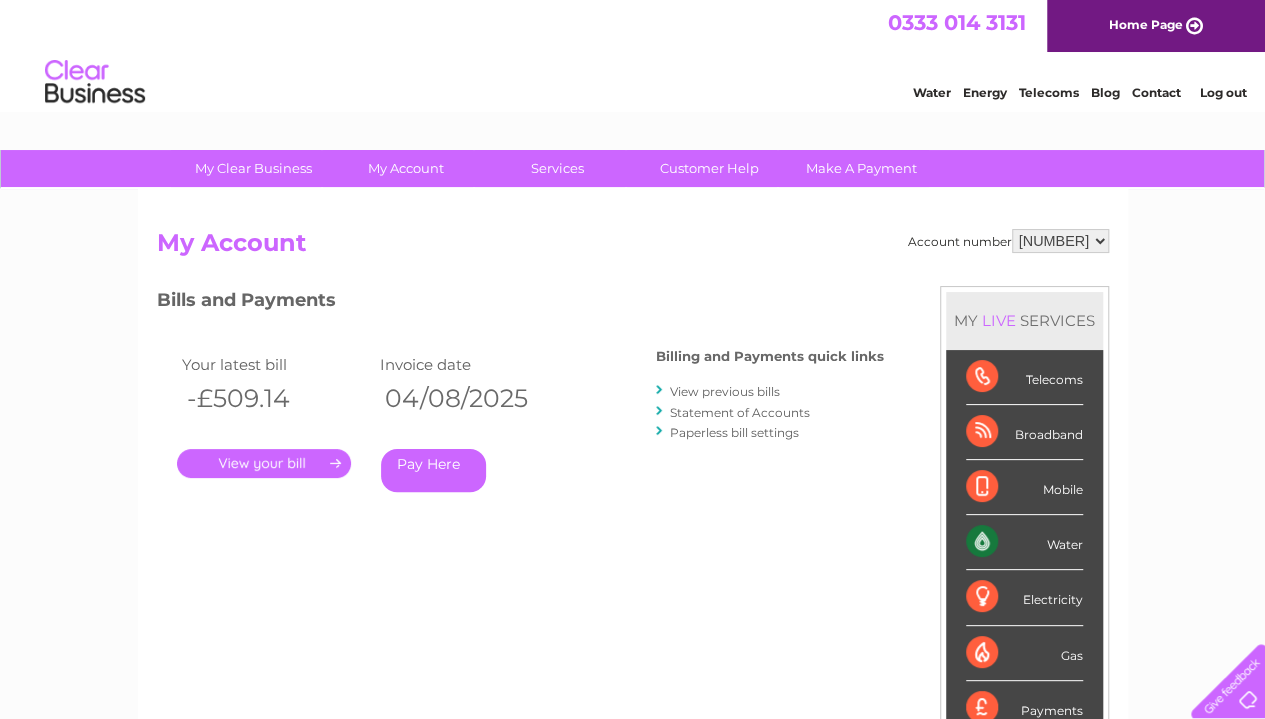 scroll, scrollTop: 0, scrollLeft: 0, axis: both 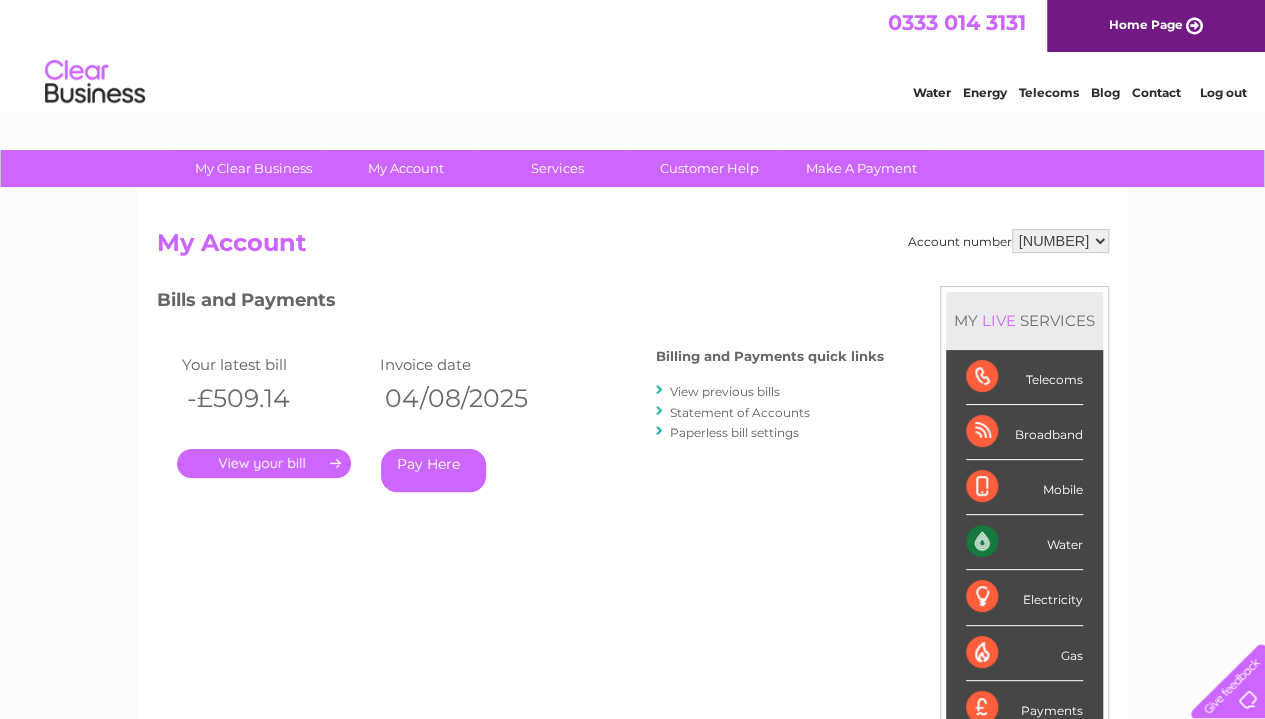 click on "." at bounding box center (264, 463) 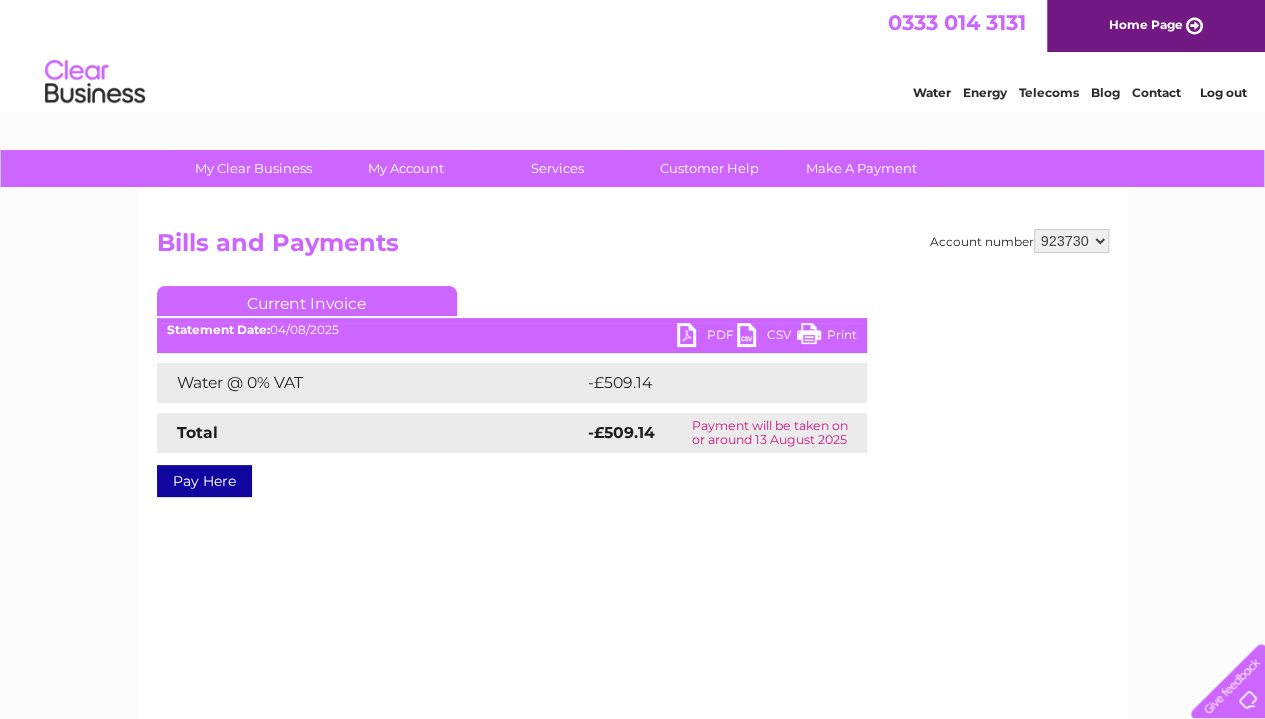 scroll, scrollTop: 0, scrollLeft: 0, axis: both 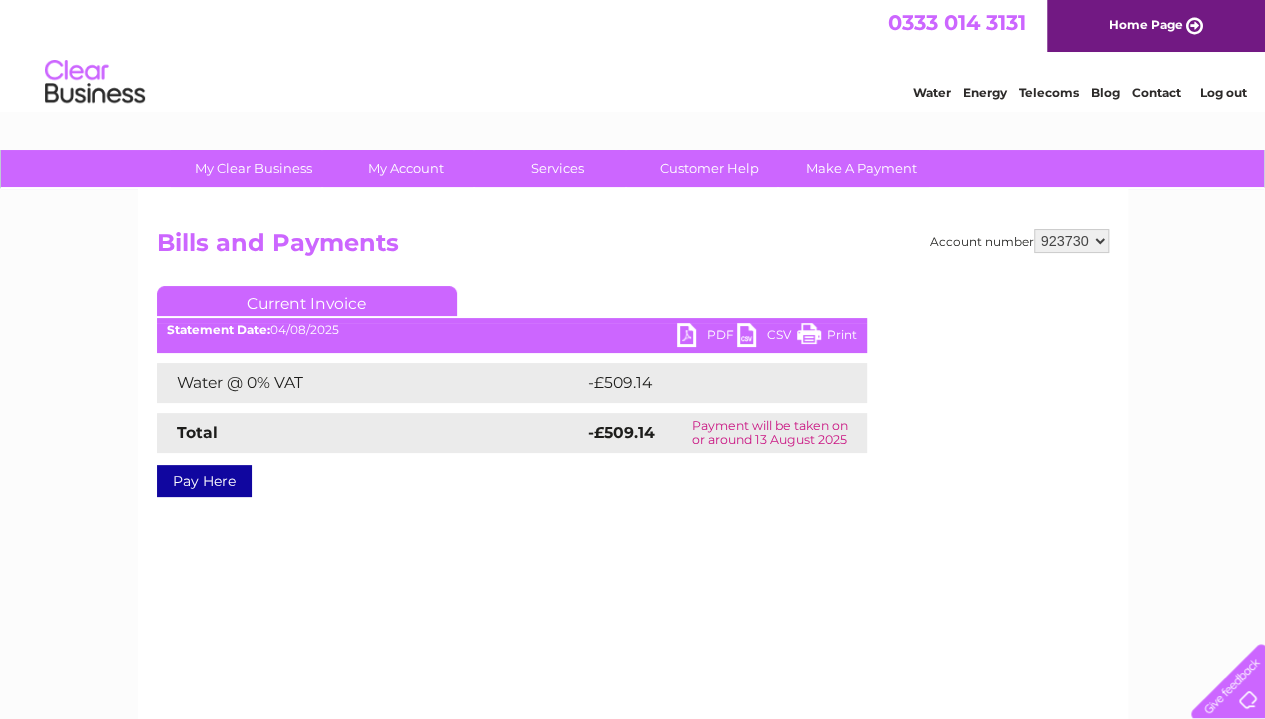 click on "PDF" at bounding box center [707, 337] 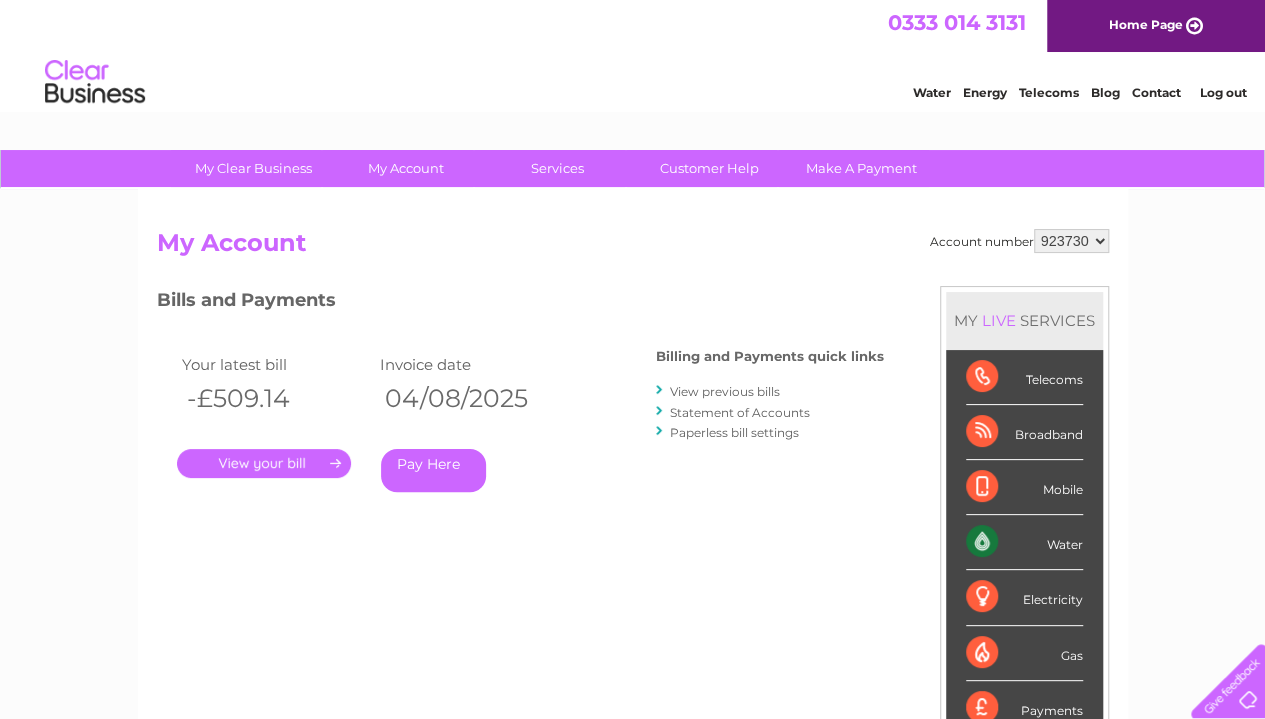 scroll, scrollTop: 0, scrollLeft: 0, axis: both 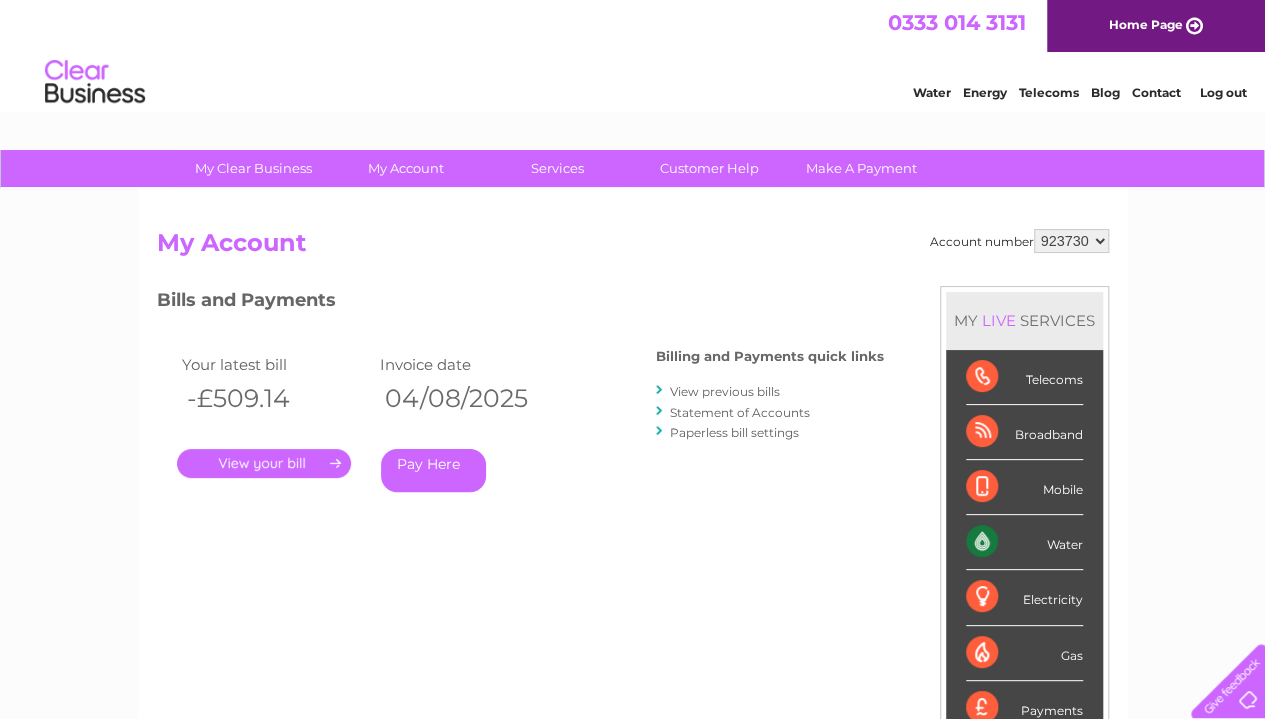 click on "923730" at bounding box center [1071, 241] 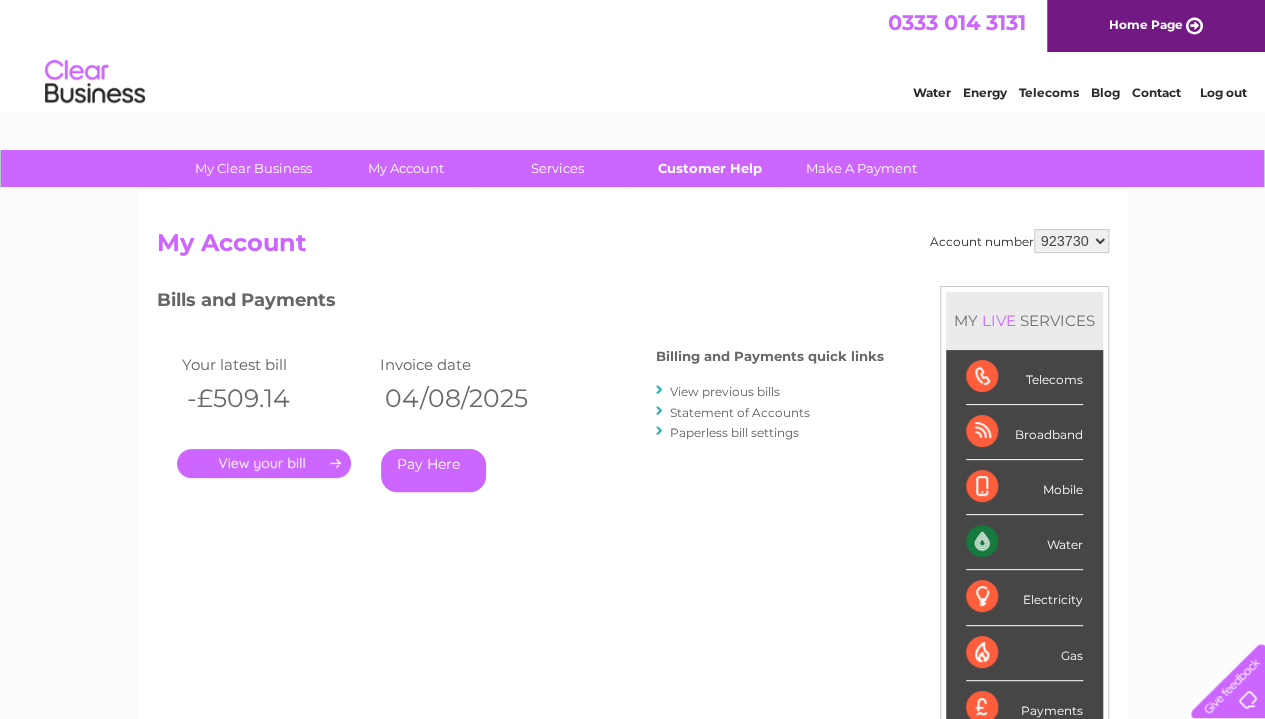 click on "Customer Help" at bounding box center (709, 168) 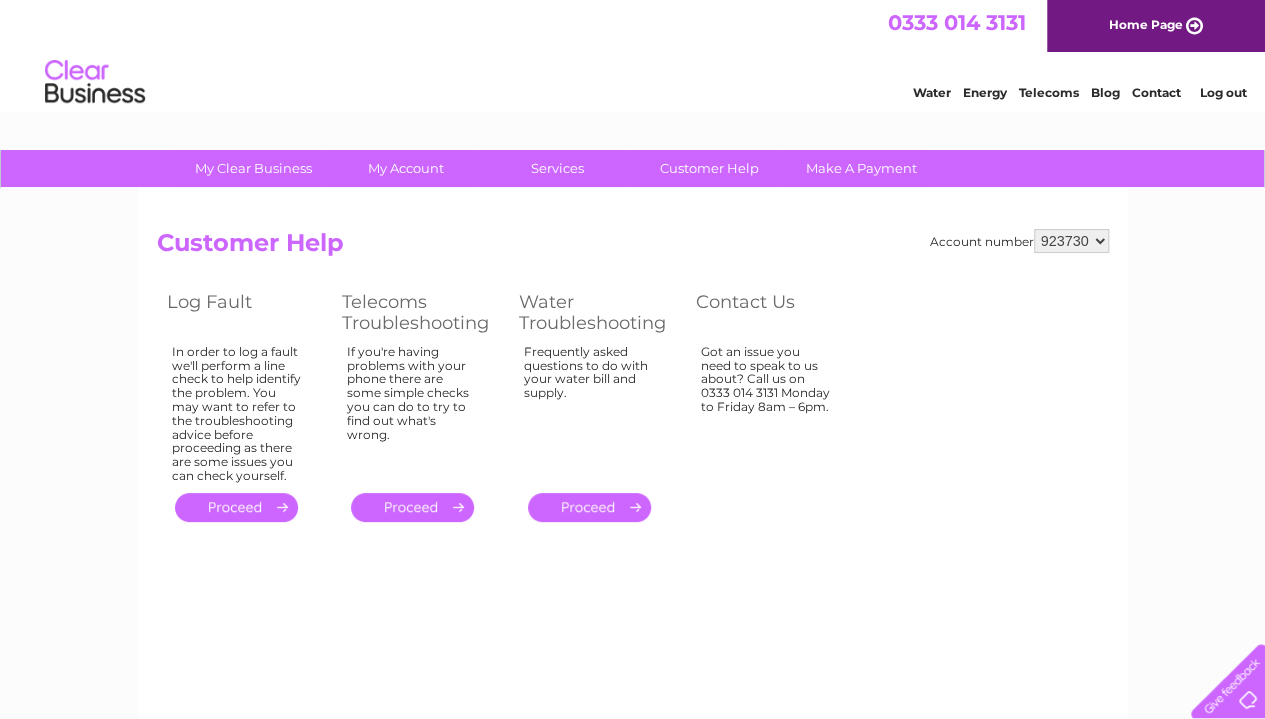 scroll, scrollTop: 0, scrollLeft: 0, axis: both 